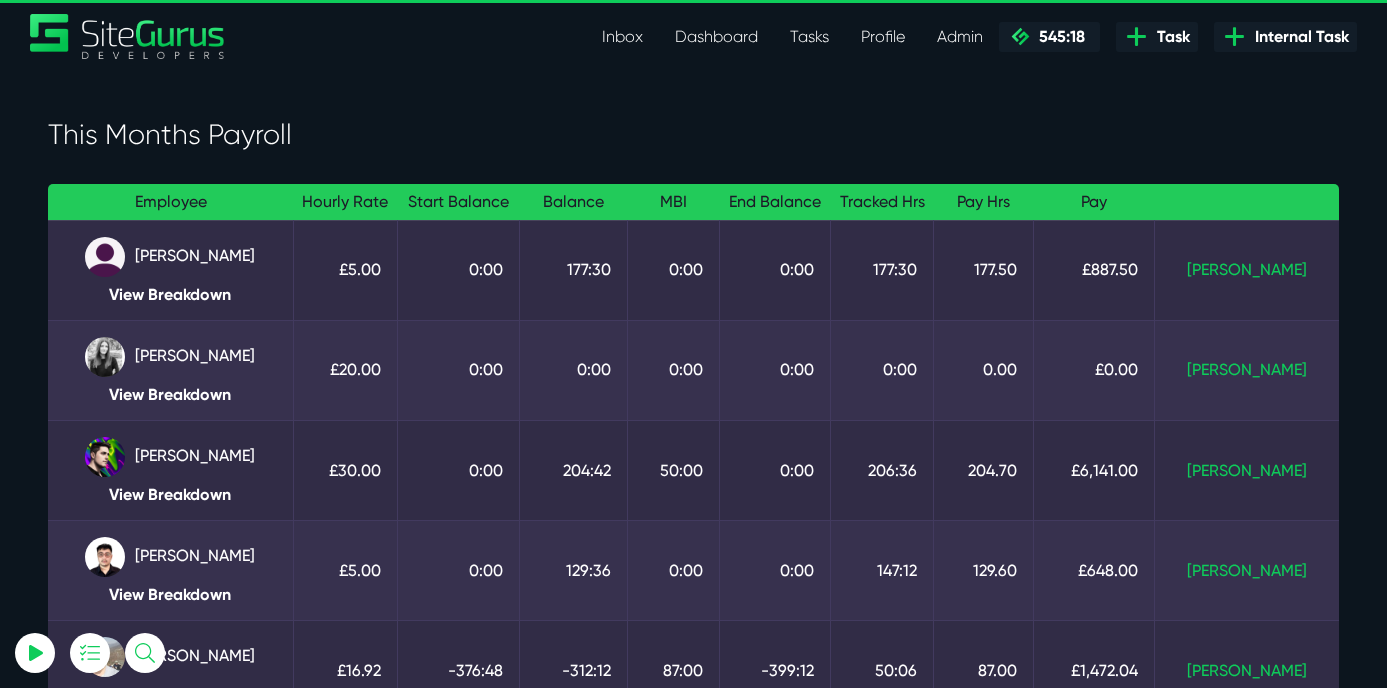 scroll, scrollTop: 65, scrollLeft: 0, axis: vertical 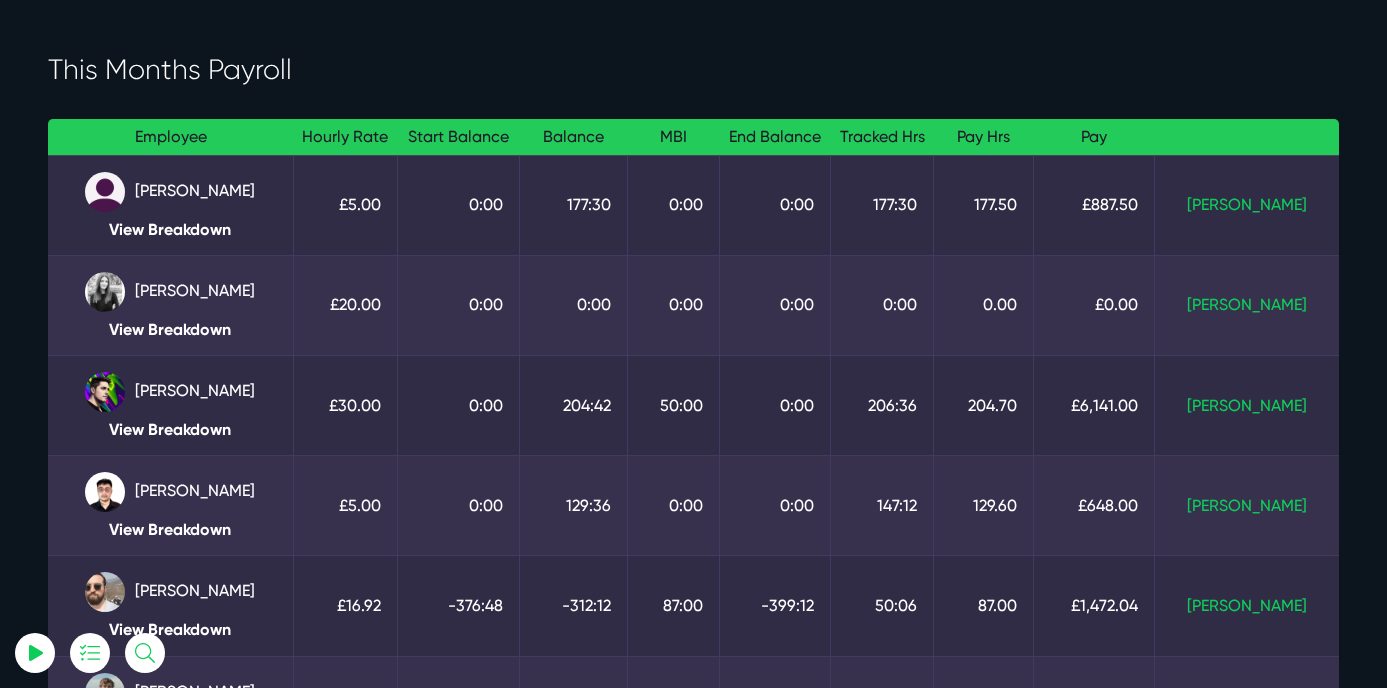 select on "0" 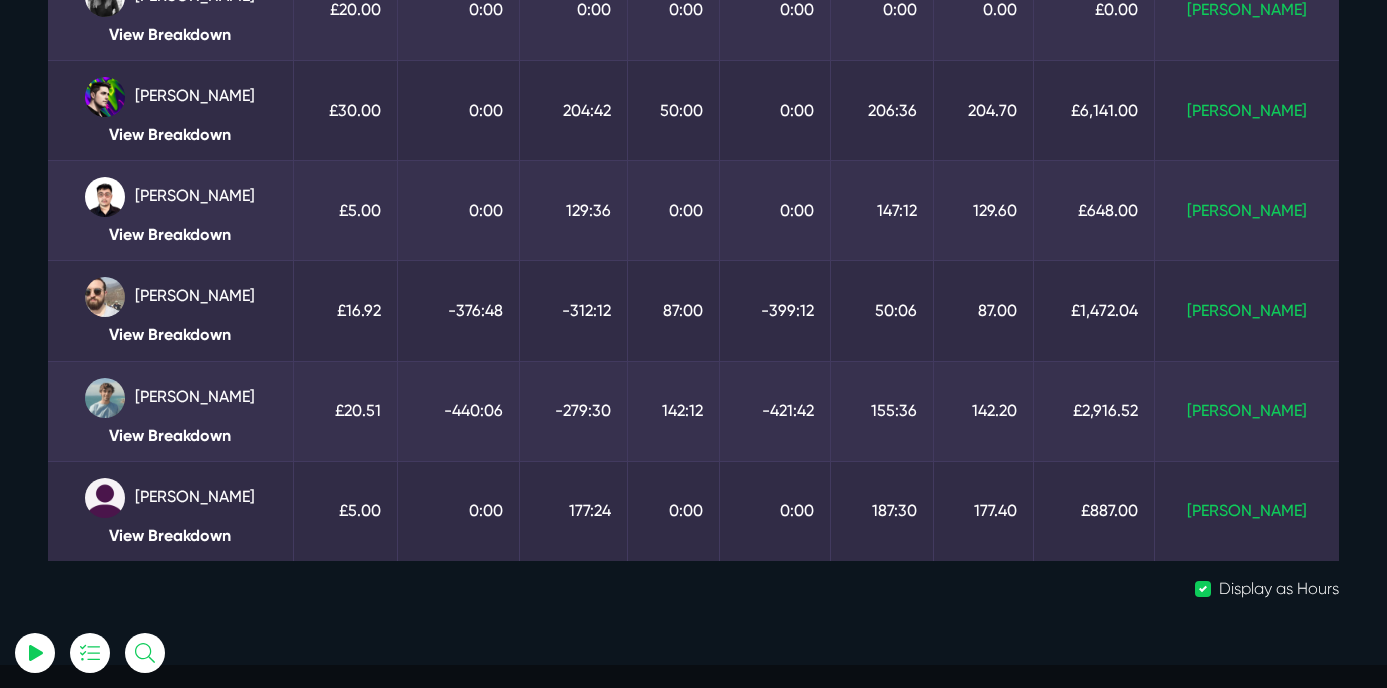 scroll, scrollTop: 363, scrollLeft: 0, axis: vertical 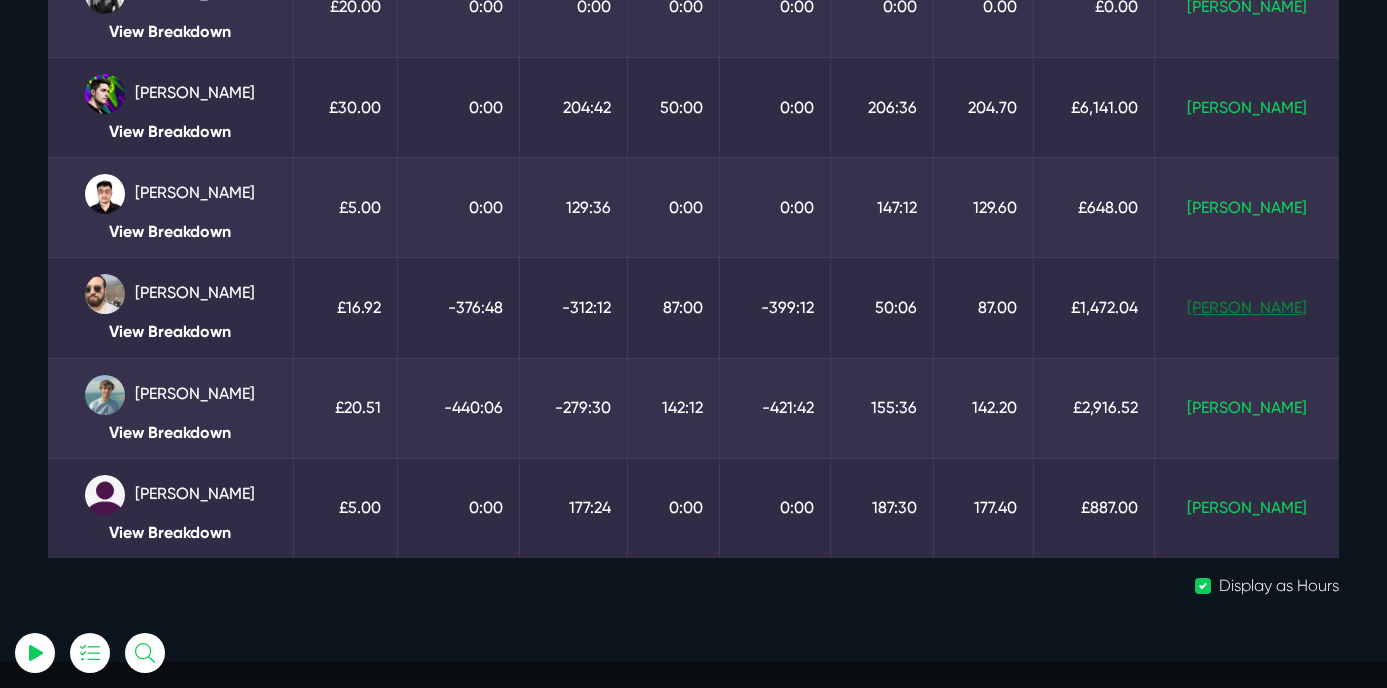 click on "Mark Paid" at bounding box center [1247, 307] 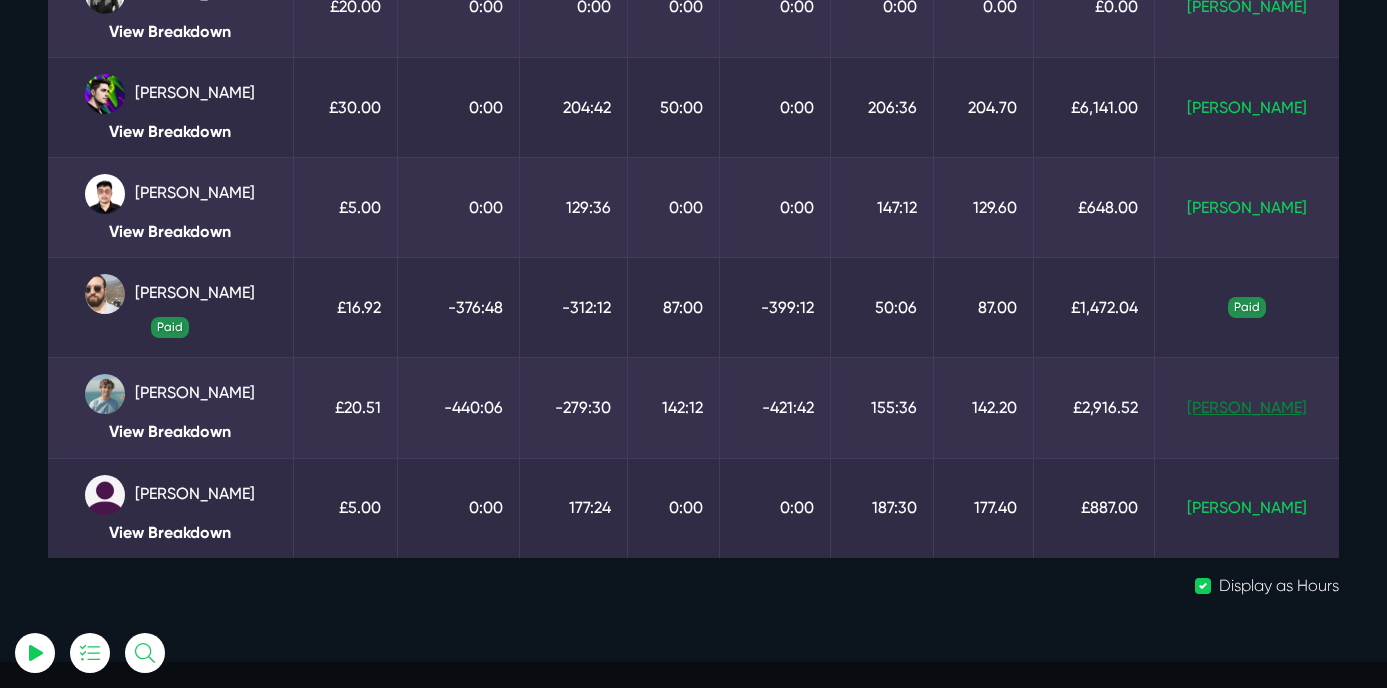 click on "Mark Paid" at bounding box center [1247, 407] 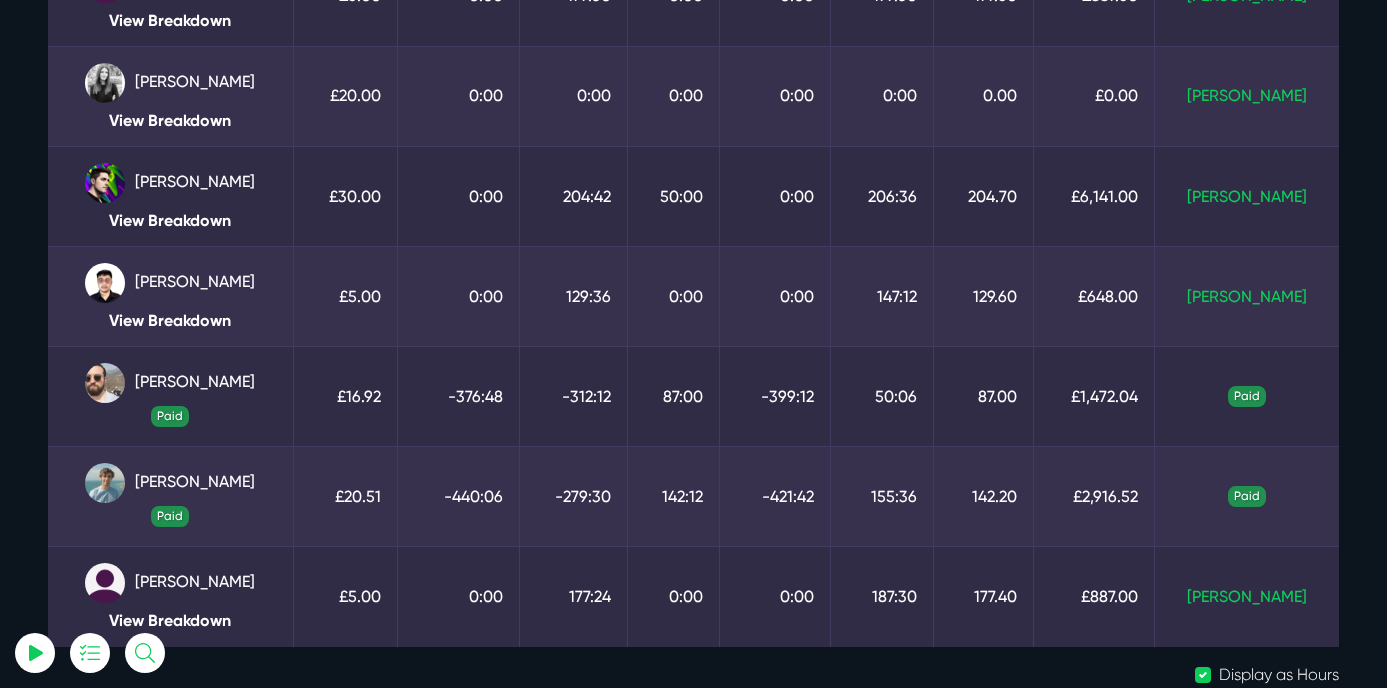 scroll, scrollTop: 0, scrollLeft: 0, axis: both 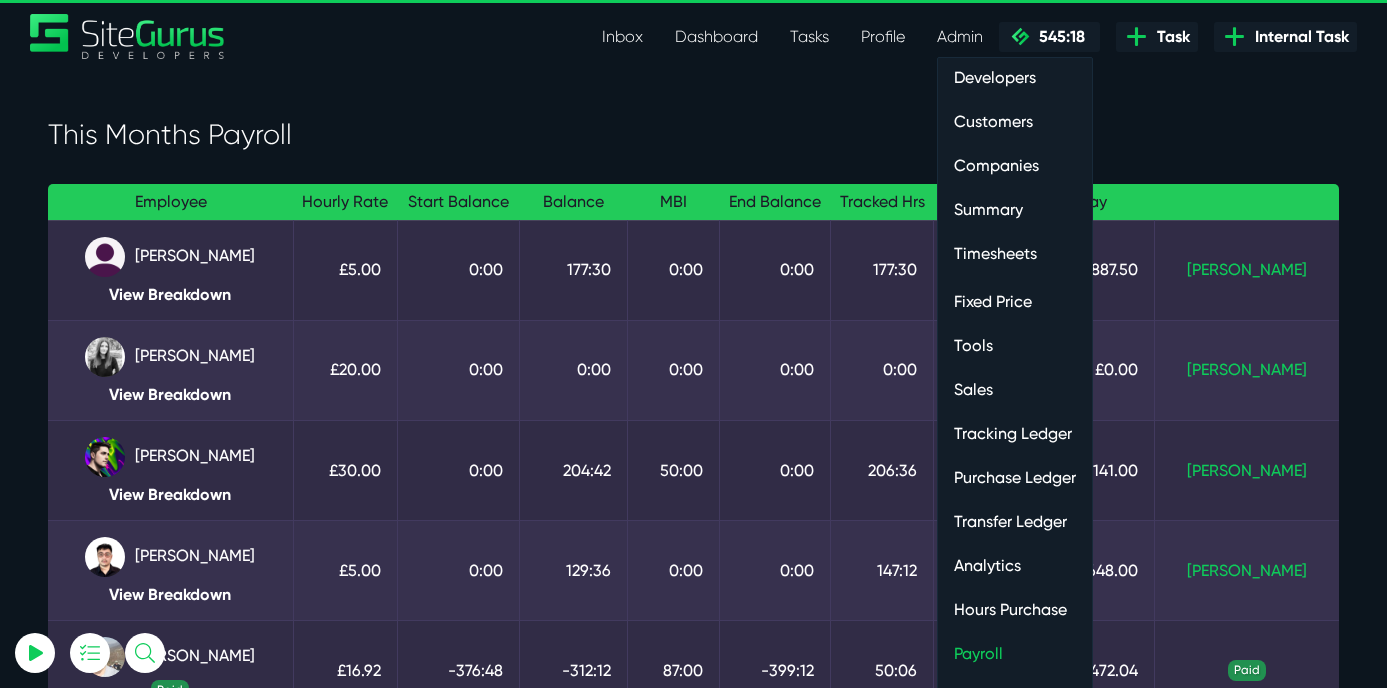click on "Hours Purchase" at bounding box center [1015, 610] 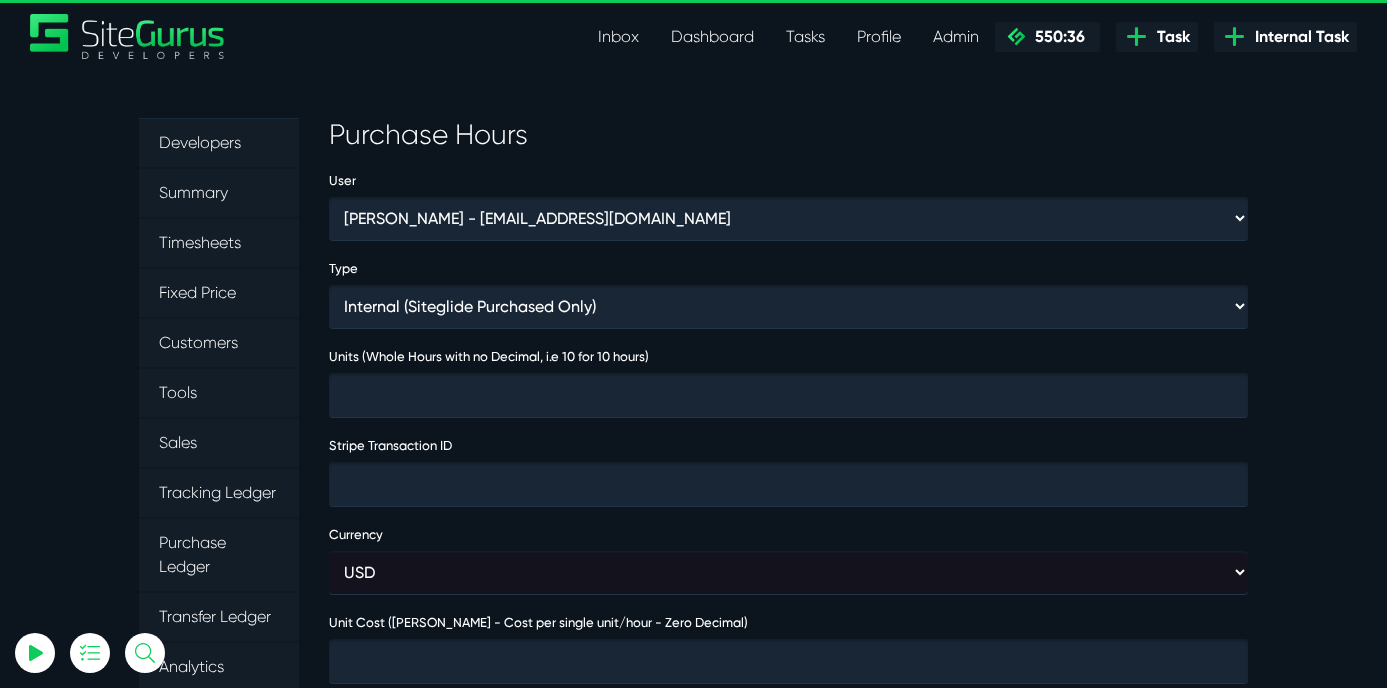 scroll, scrollTop: 0, scrollLeft: 0, axis: both 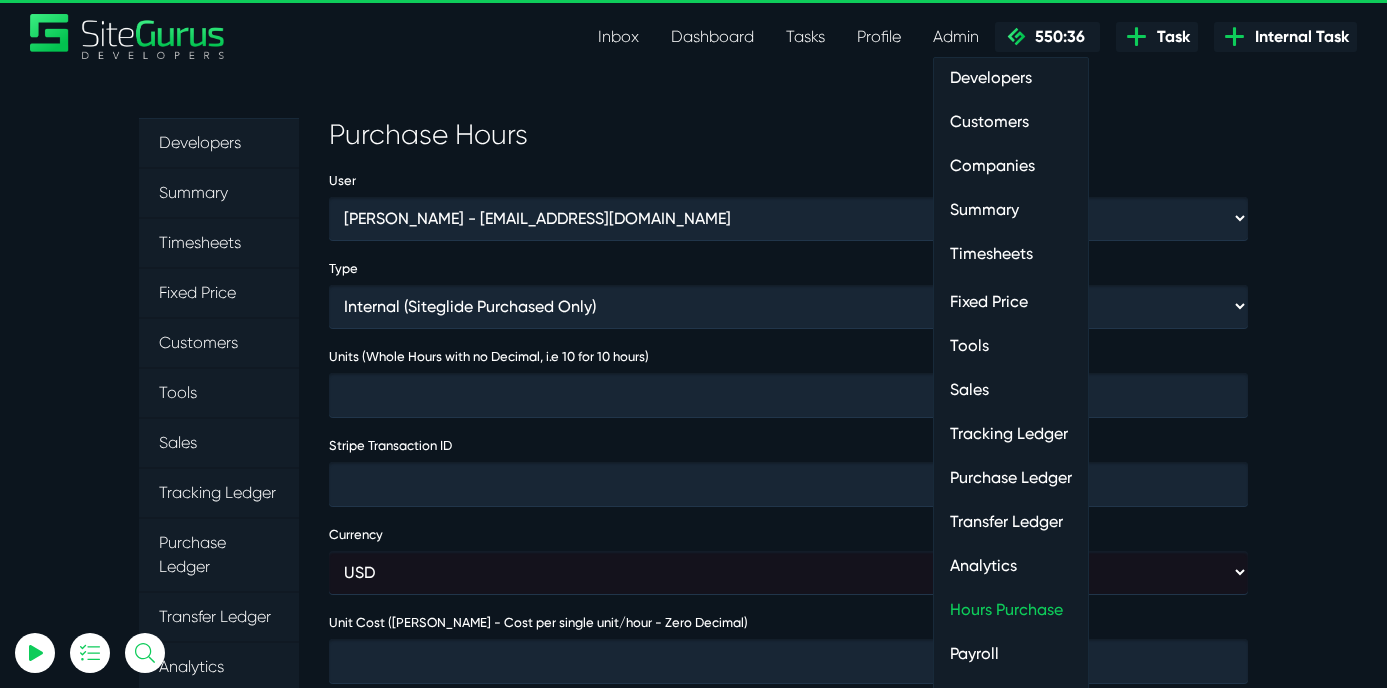 click on "Purchase Ledger" at bounding box center (1011, 478) 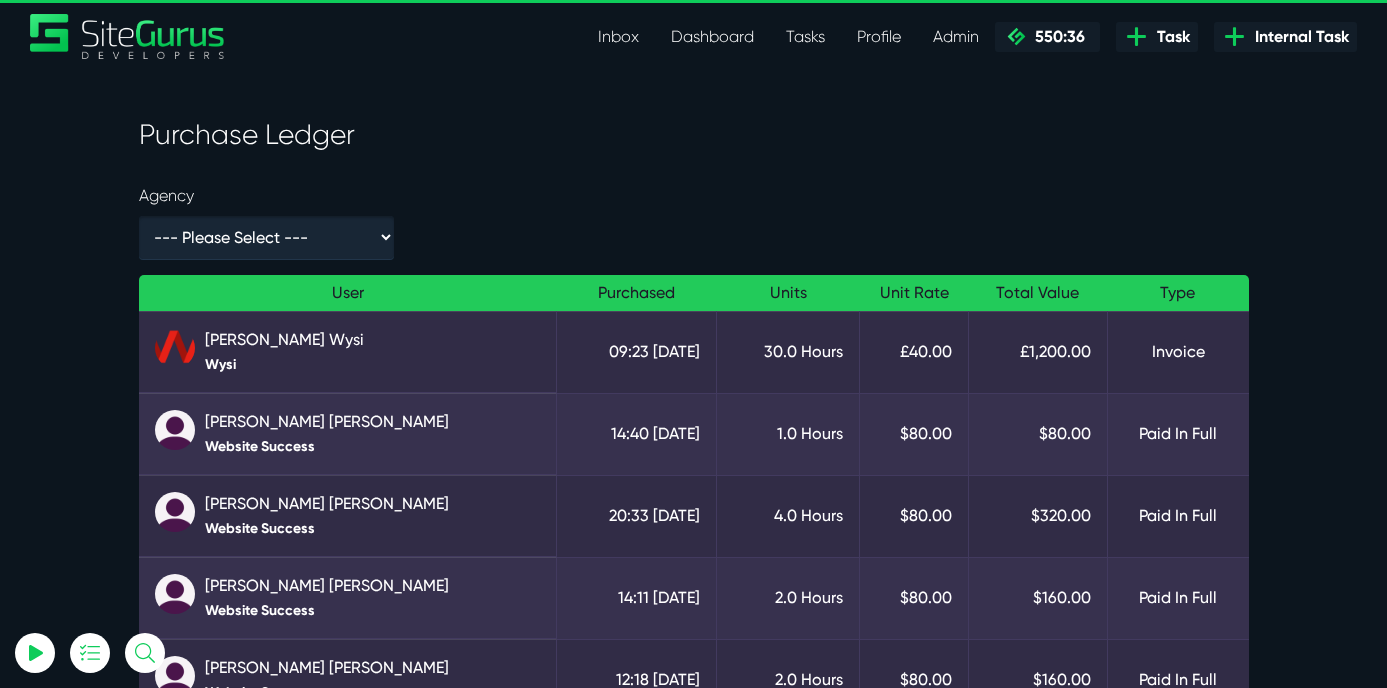 scroll, scrollTop: 0, scrollLeft: 0, axis: both 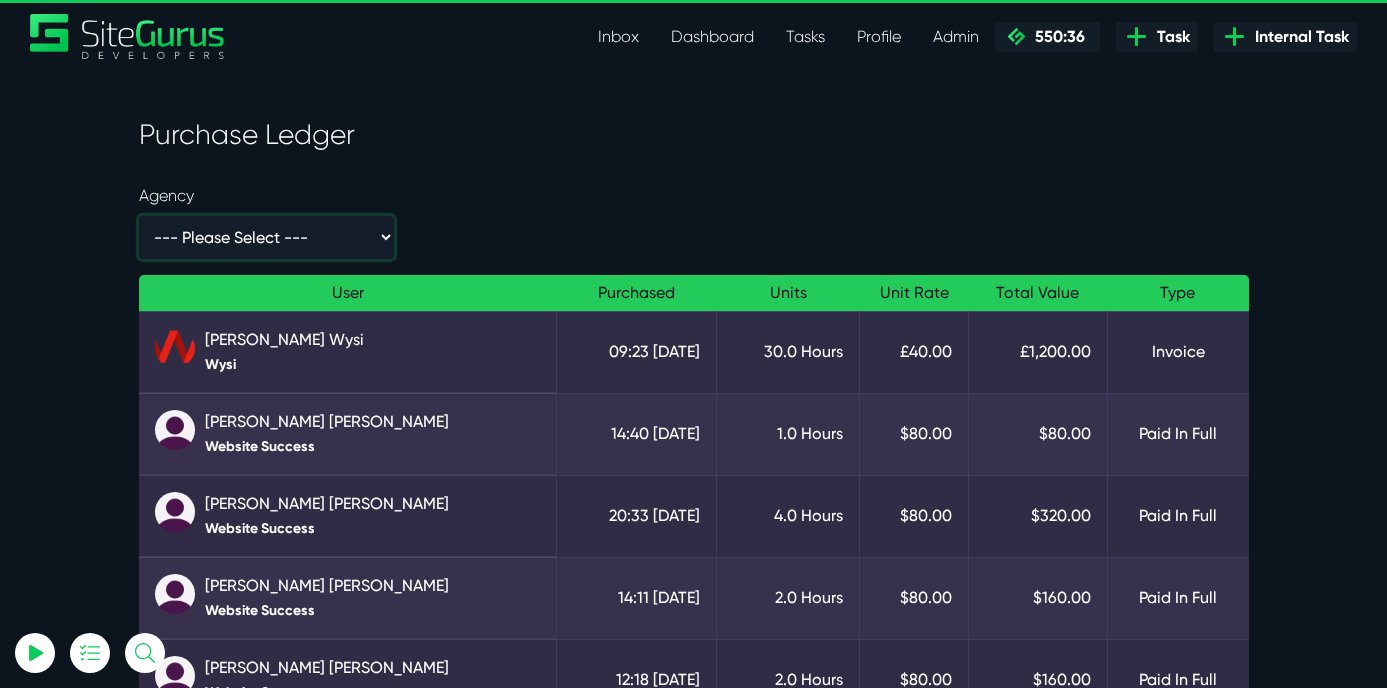 click on "--- Please Select --- - 1600 Systems Ltd 2140 Interactive 4MAT Data Solutions 8th Dial LTD ABC Air Conditioning ABCS Aberdeen Bookstore Acacia Environmental Action Insurance Repair adam ll AD CAPITAL Aesthetic Medispa Aitken Alfreton Nursery School Andocksysteme G. Untch GmbH Apsynth Ariel Ministries Ars Ikasia Ascend 7 Asd A  Security Aspire business coaching Aveli By WSI Bag This Design Barbara Pearn Be Primitive Bergen's Promise Beth Sar Shalom Big Fish Creations Blackburn Safetywear / Work Gloves Black Salt Studio Blank Canvas Living Blue Ocean Body Intelligence Boost Real Estate Branded by Aquila BRHGA Brok Products LLC Bure Valley Osteopaths C3 Studio campbelldesign43 Camps Newfound Owatonna Capital Compactors Carmelite Sisters For the Aged and Infirm Ceres PR Chichester Shutters chministries Classic Ducati ClickSlice Clim Cash Martinique CloudSynergy CompanyHub IT Solutionds PVT LTD Couplet  Creative Feed CRGA csns Cunningham Baron Cybernova Dance Fusion Deep Woods Events Dever's List DMWM" at bounding box center (266, 237) 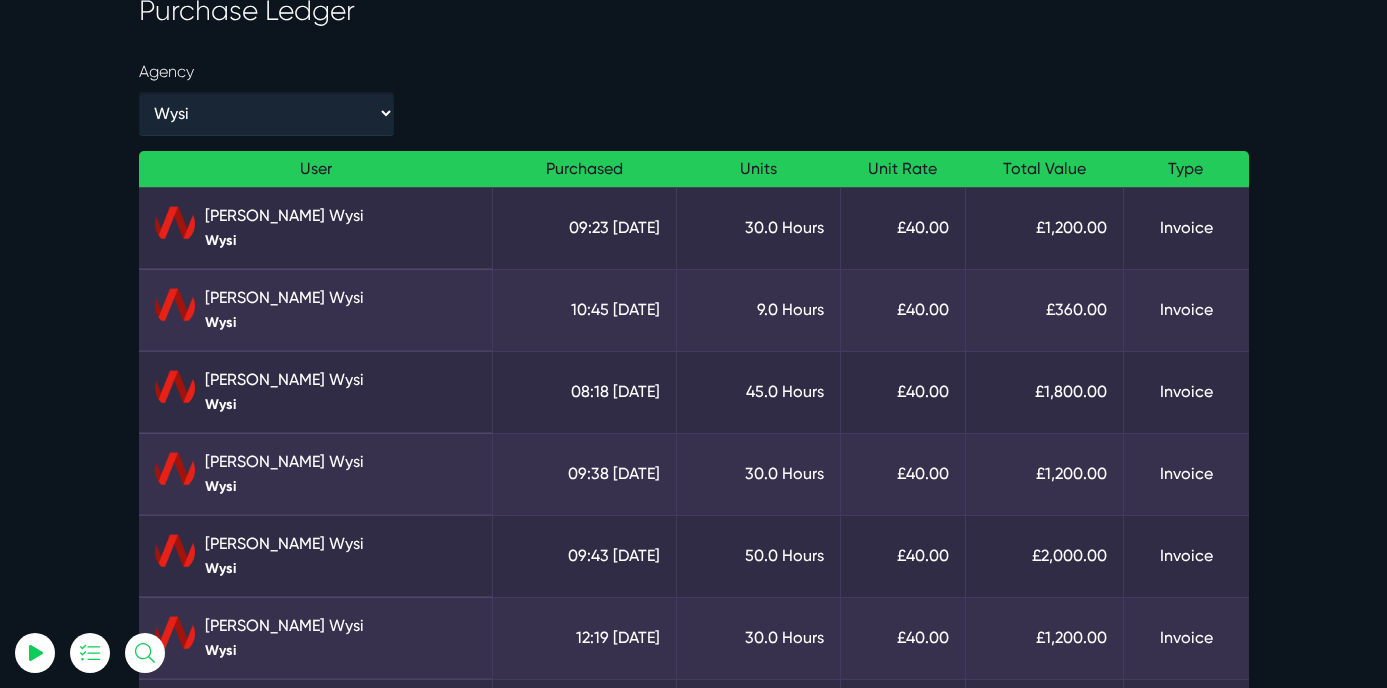 scroll, scrollTop: 0, scrollLeft: 0, axis: both 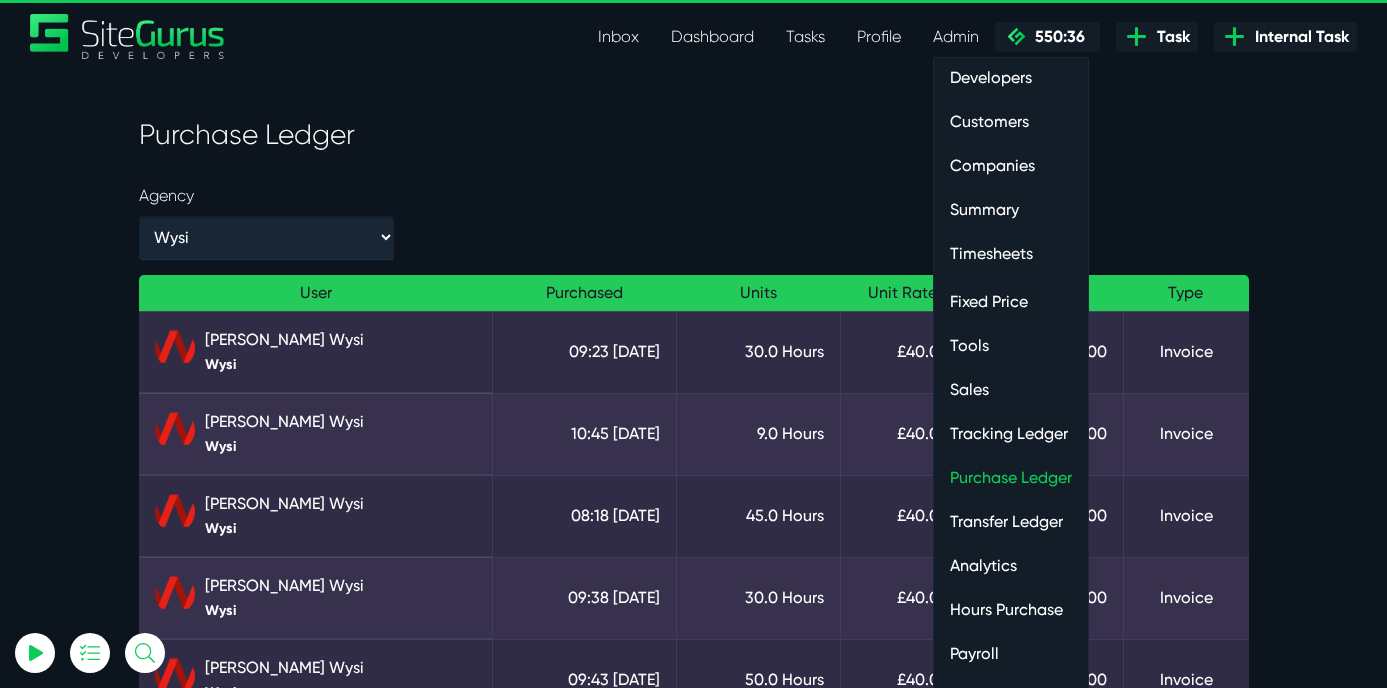 click on "Hours Purchase" at bounding box center [1011, 610] 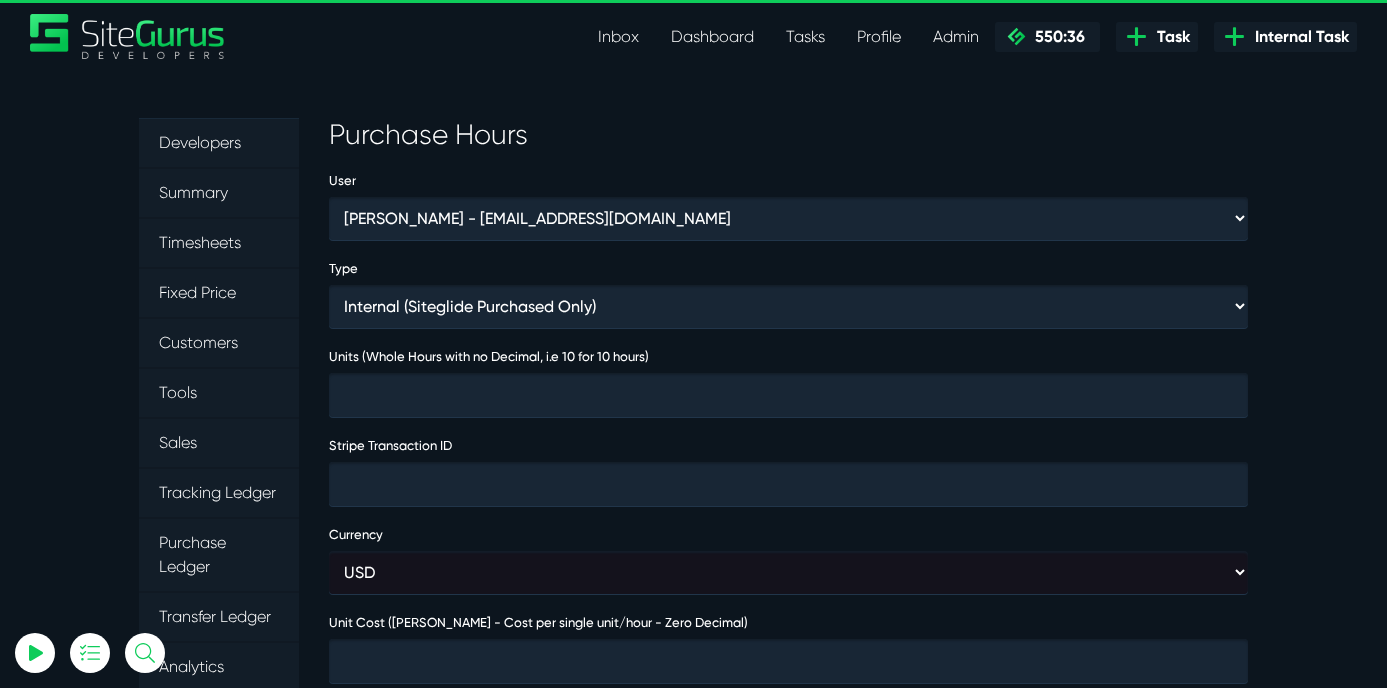 scroll, scrollTop: 0, scrollLeft: 0, axis: both 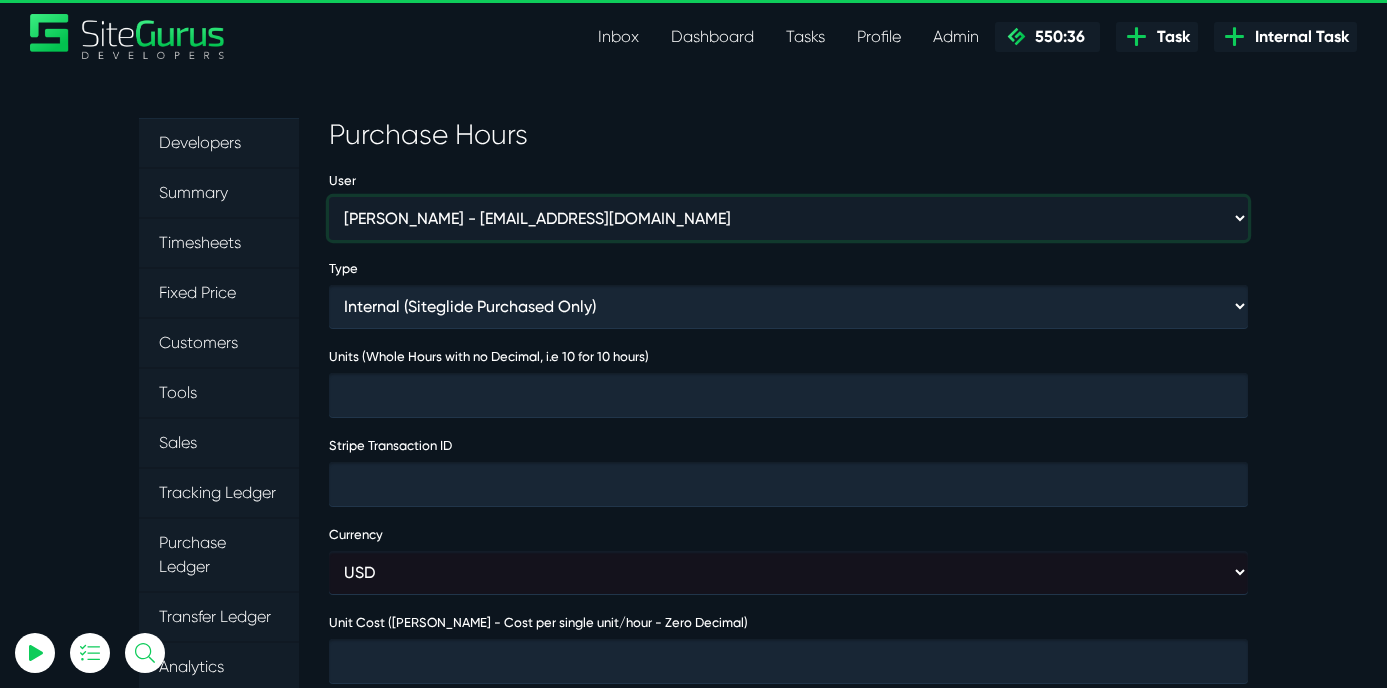 click on "Aaron Barnes - enquiries@coupletandbarnes.co.uk Aaron Ekstrand - aaronekstrand@gmail.com Aaron Thompson - blackadamzs84@gmail.com Adam Broadway - adam@platformos.com Adam Cook - adam@onecreative.pro adam sam - sam@digigolf.de Adam Savage - adam.savage@theb1m.com admin - admin@bodyintelligence.com Aisha Reehl - aisha@enginateworks.com Alex - axtanaka@outlook.com Alexander Arnold - a.arnold@andocksysteme.de Alexander Taylor - alexander.taylor@enablesit.com Alexandra Heseltine - alexandra@gcmd.agency Alex Glenn - alex@partnerhub.app Alicia Agius​​​​ - alicia.agius@iegemea.com Ali Russell - ali@siteglide.com Alison Christian - alisonc@ninet.nf Alizée - alizee.rixain@wsidom.fr Allison - allison@walkershire.com.au al marks - almarks@vettemarketing.com Amber Denton - amber@jdrgroup.co.uk Amol - perfinov@wsidom.fr Andrew Bunka - studio@andrewbunka.com Andrew Clemitson - webmaster@gmlocs.co.uk Andrew Fenmor Collins - andy@hydraulicfittings.biz Andy Wazny - awazny@pgfpd.org Angel Dagondon - angel@siteglide.com" at bounding box center (789, 218) 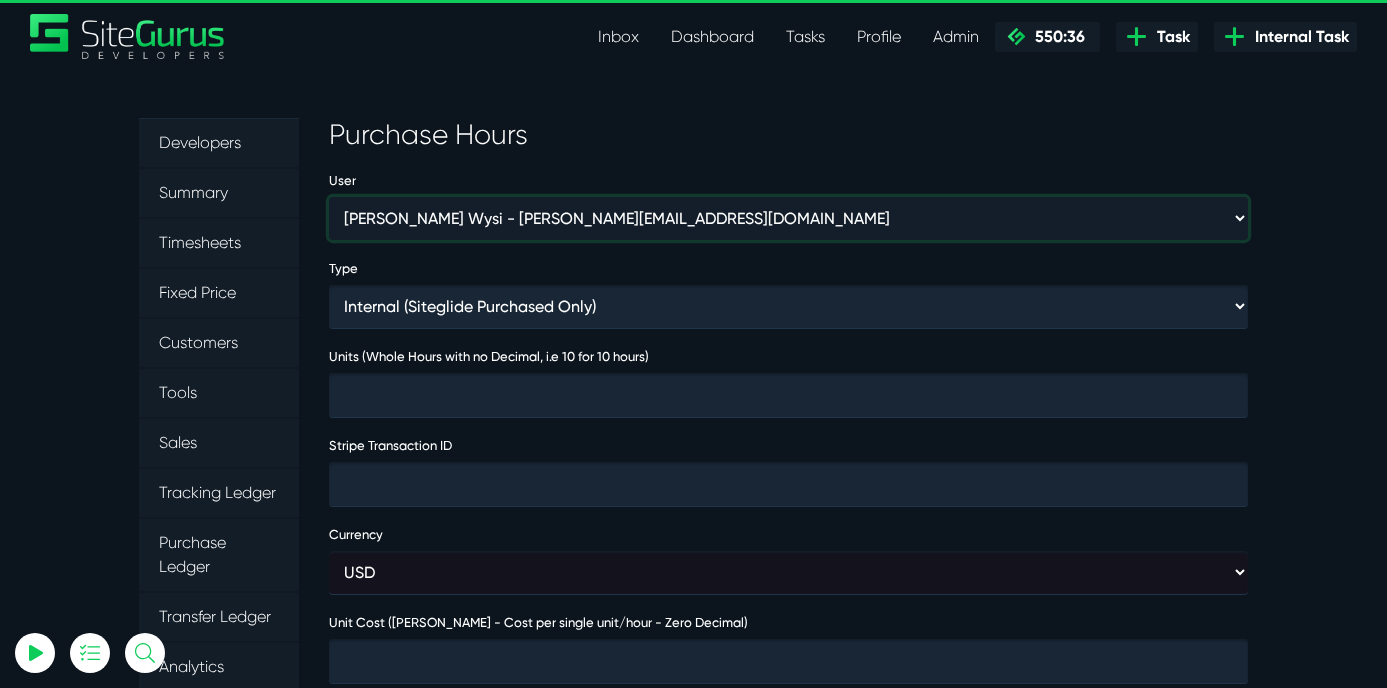 type on "1" 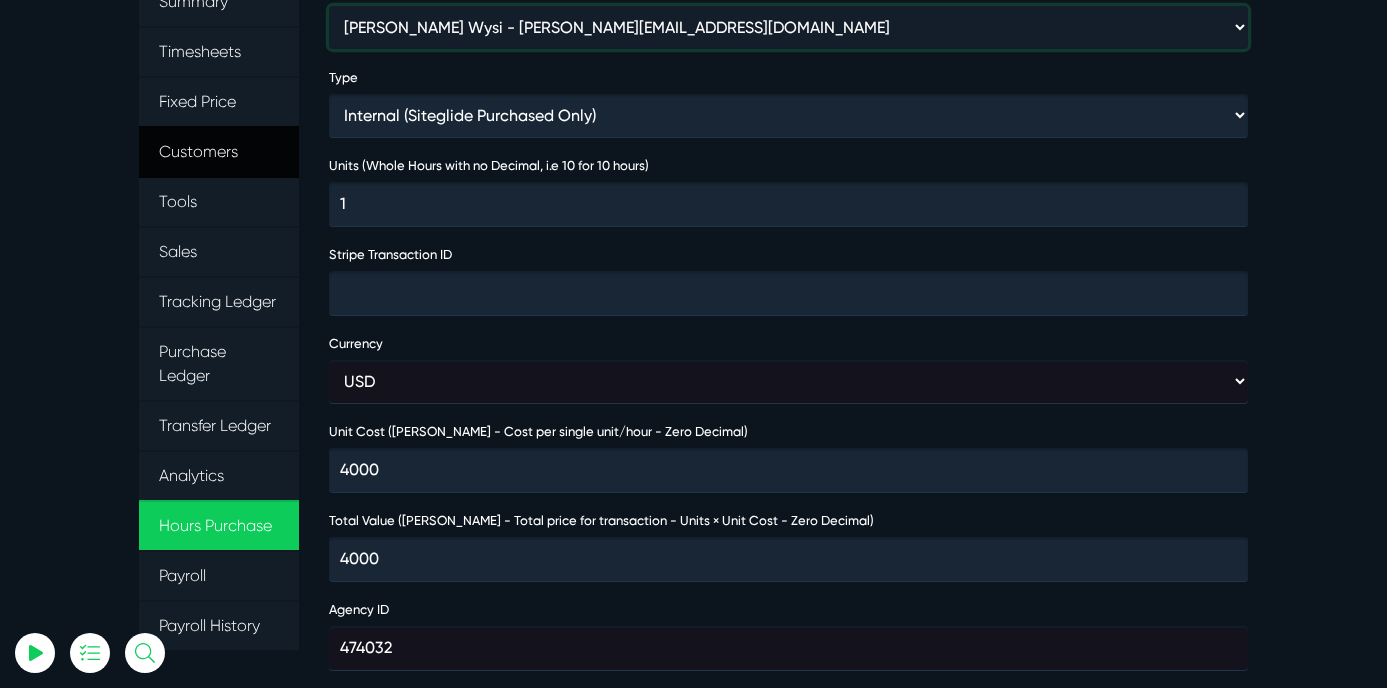 scroll, scrollTop: 192, scrollLeft: 0, axis: vertical 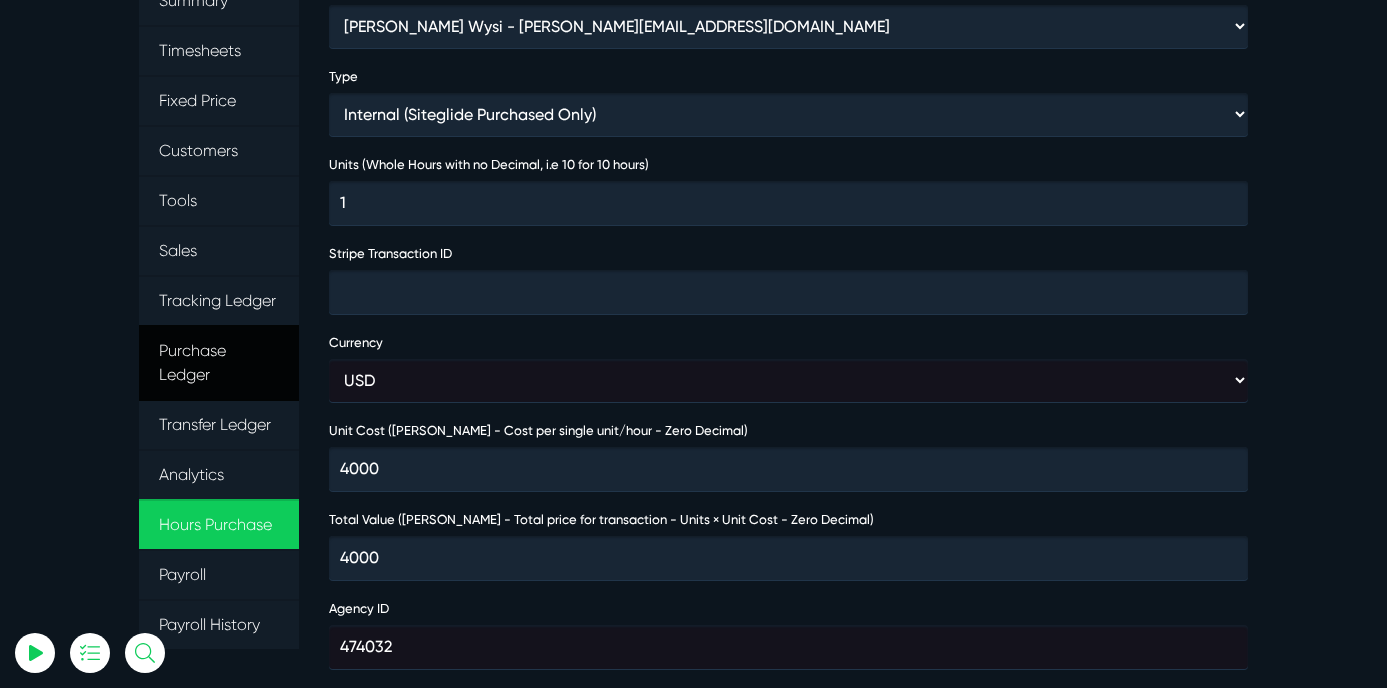 click on "Purchase Ledger" at bounding box center (219, 363) 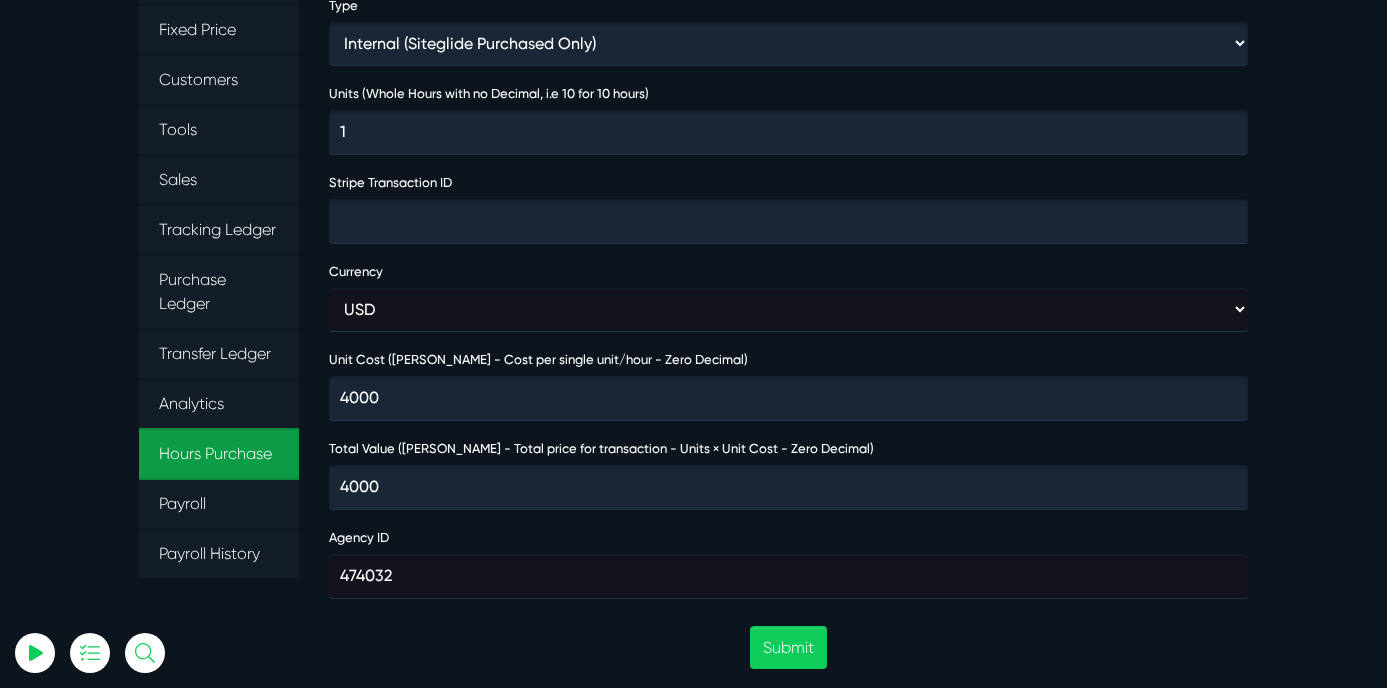 scroll, scrollTop: 282, scrollLeft: 0, axis: vertical 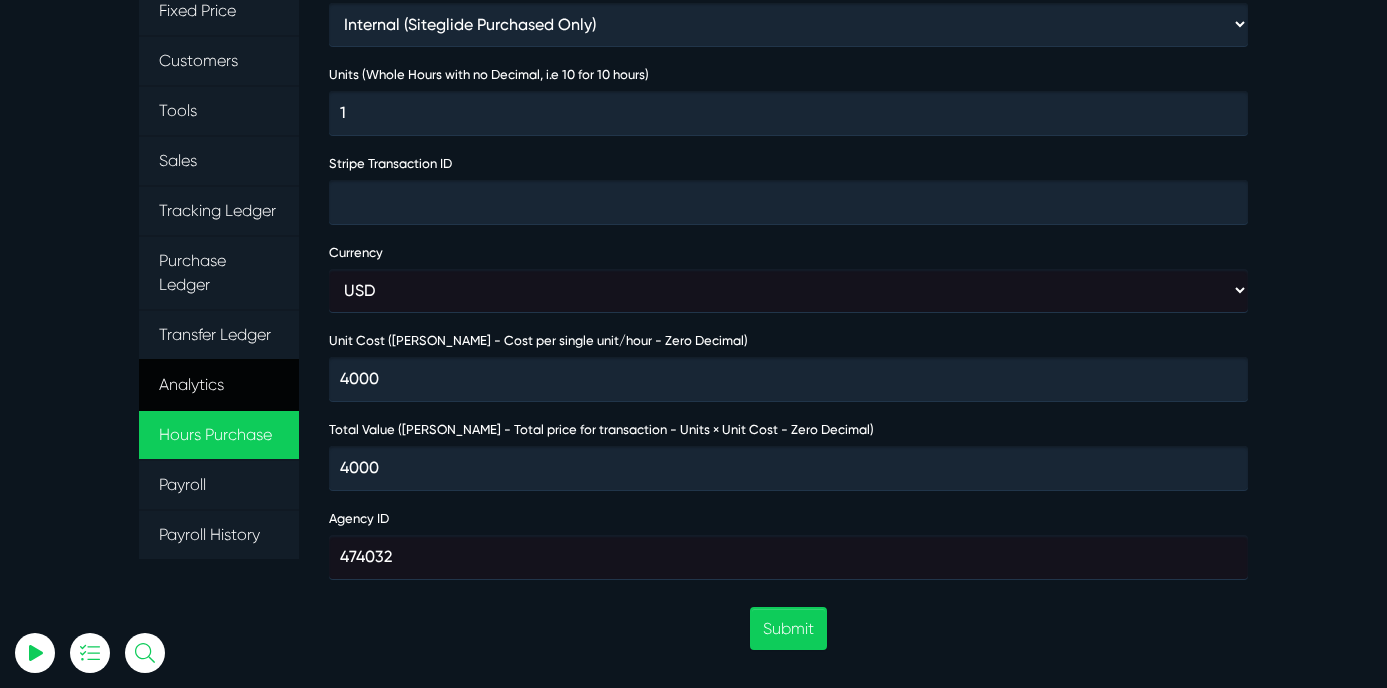 click on "Analytics" at bounding box center [219, 385] 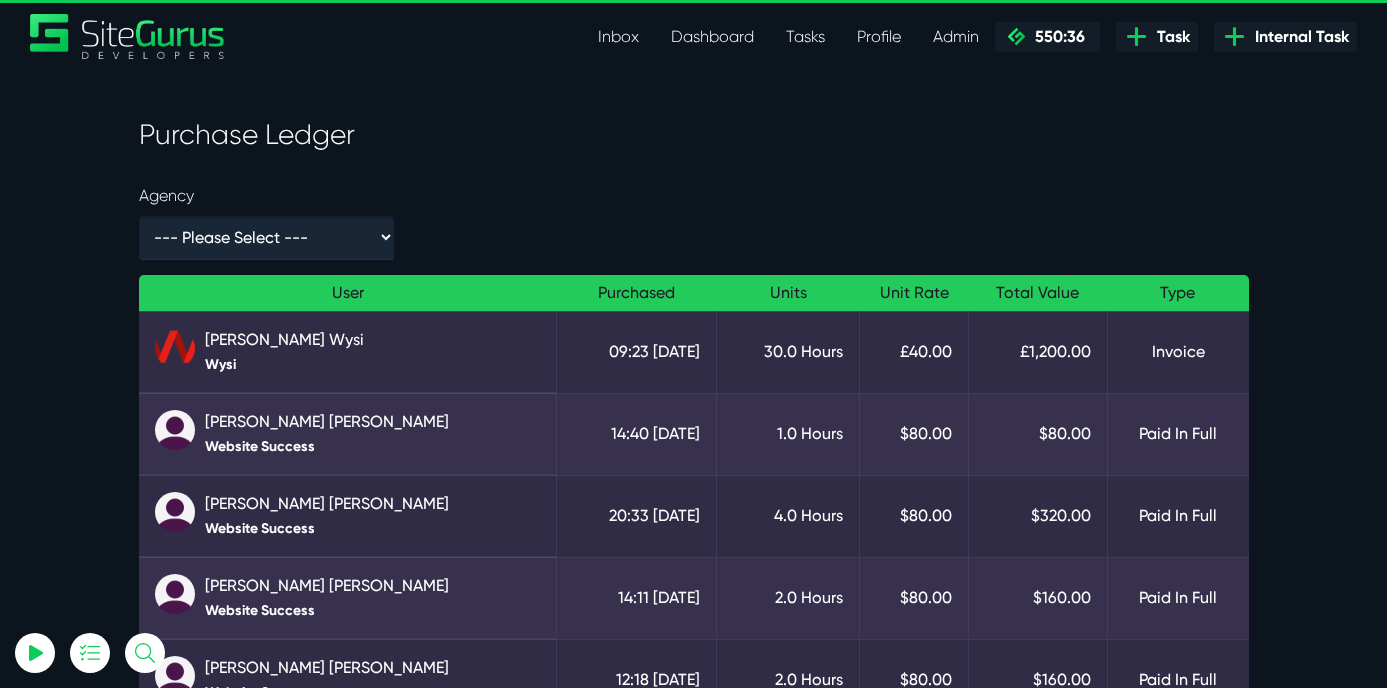 scroll, scrollTop: 0, scrollLeft: 0, axis: both 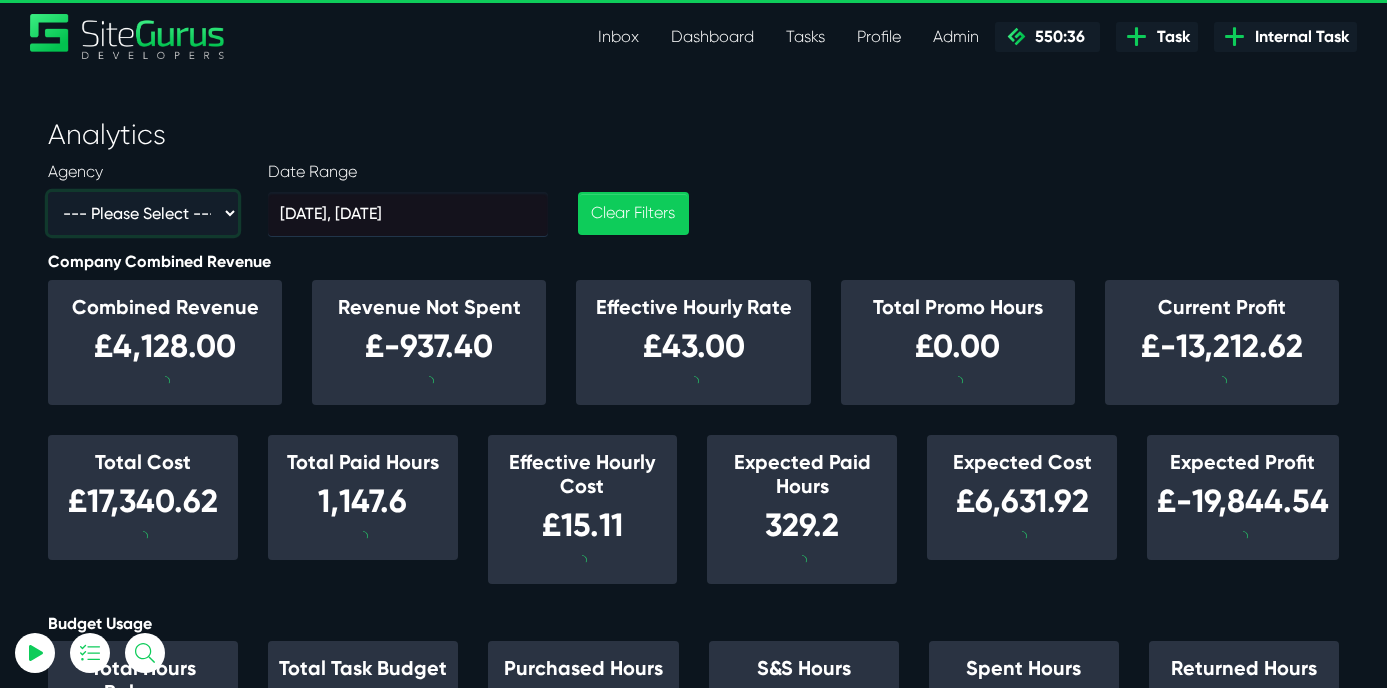 click on "--- Please Select --- - 1600 Systems Ltd 2140 Interactive 4MAT Data Solutions 8th Dial LTD ABC Air Conditioning ABCS Aberdeen Bookstore Acacia Environmental Action Insurance Repair [PERSON_NAME] ll AD CAPITAL Aesthetic Medispa [PERSON_NAME] Alfreton Nursery School Andocksysteme [PERSON_NAME] GmbH Apsynth Ariel Ministries Ars Ikasia Ascend 7 Asd A  Security Aspire business coaching Aveli By WSI Bag This Design [PERSON_NAME] Be Primitive Bergen's Promise [PERSON_NAME] Shalom Big Fish Creations [PERSON_NAME] Safetywear / Work Gloves Black Salt Studio Blank Canvas Living Blue Ocean Body Intelligence Boost Real Estate Branded by Aquila BRHGA Brok Products LLC Bure Valley Osteopaths C3 Studio campbelldesign43 Camps Newfound Owatonna Capital Compactors Carmelite Sisters For the Aged and Infirm Ceres PR Chichester Shutters chministries Classic Ducati ClickSlice Clim Cash Martinique CloudSynergy CompanyHub IT Solutionds PVT LTD Couplet  Creative Feed CRGA csns [PERSON_NAME] Cybernova Dance Fusion Deep [PERSON_NAME] Events [PERSON_NAME] List" at bounding box center (143, 213) 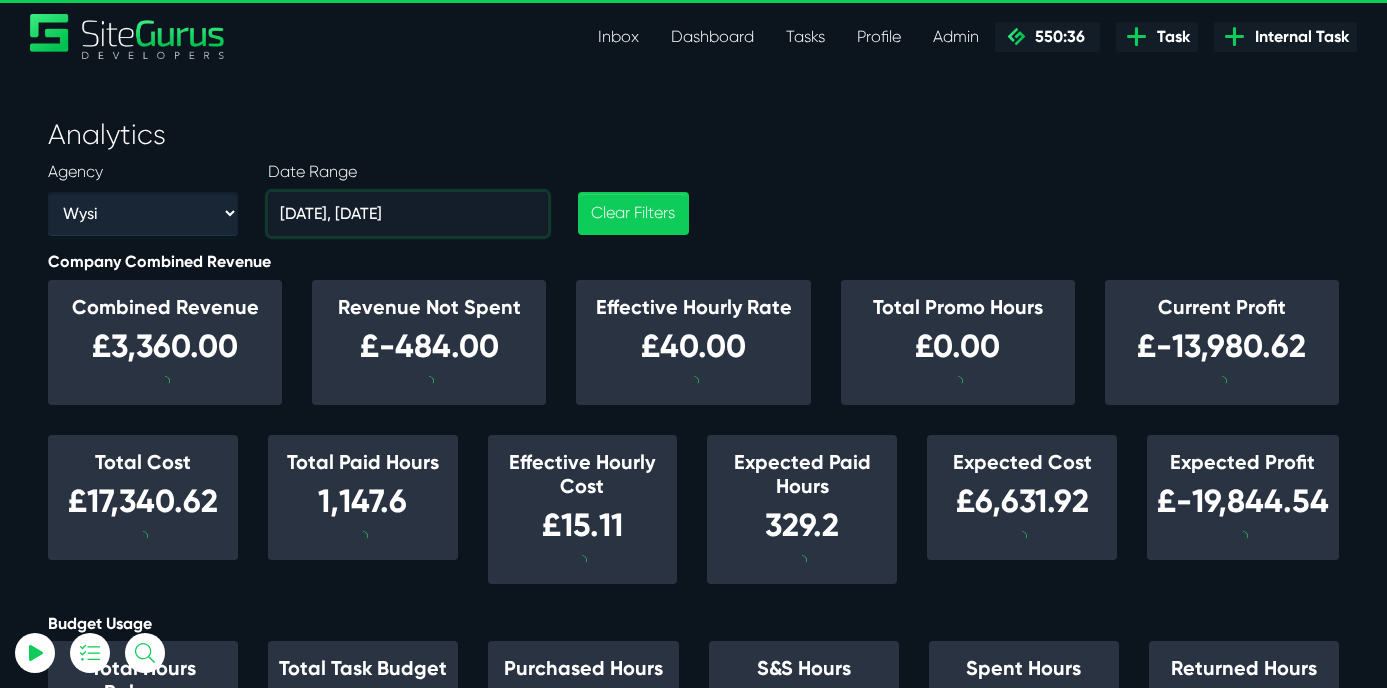 click on "[DATE], [DATE]" at bounding box center [408, 214] 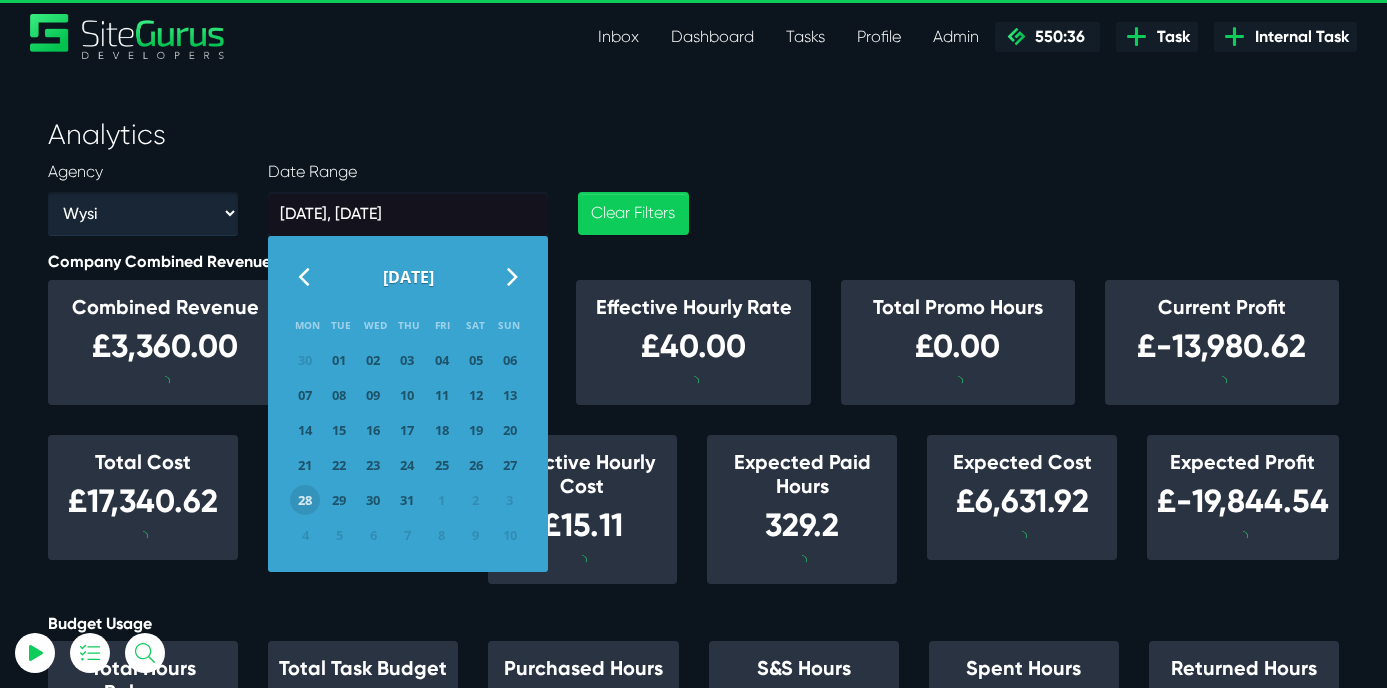 click at bounding box center (303, 276) 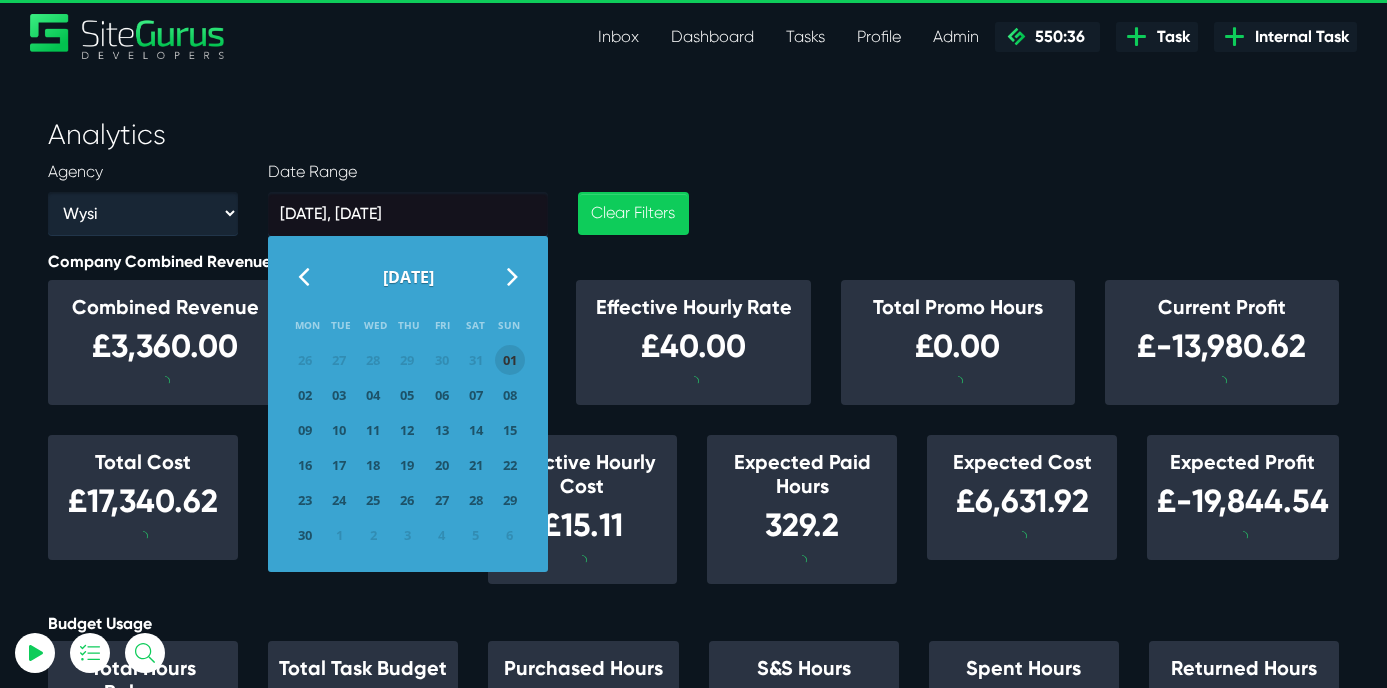 click on "01" at bounding box center (510, 360) 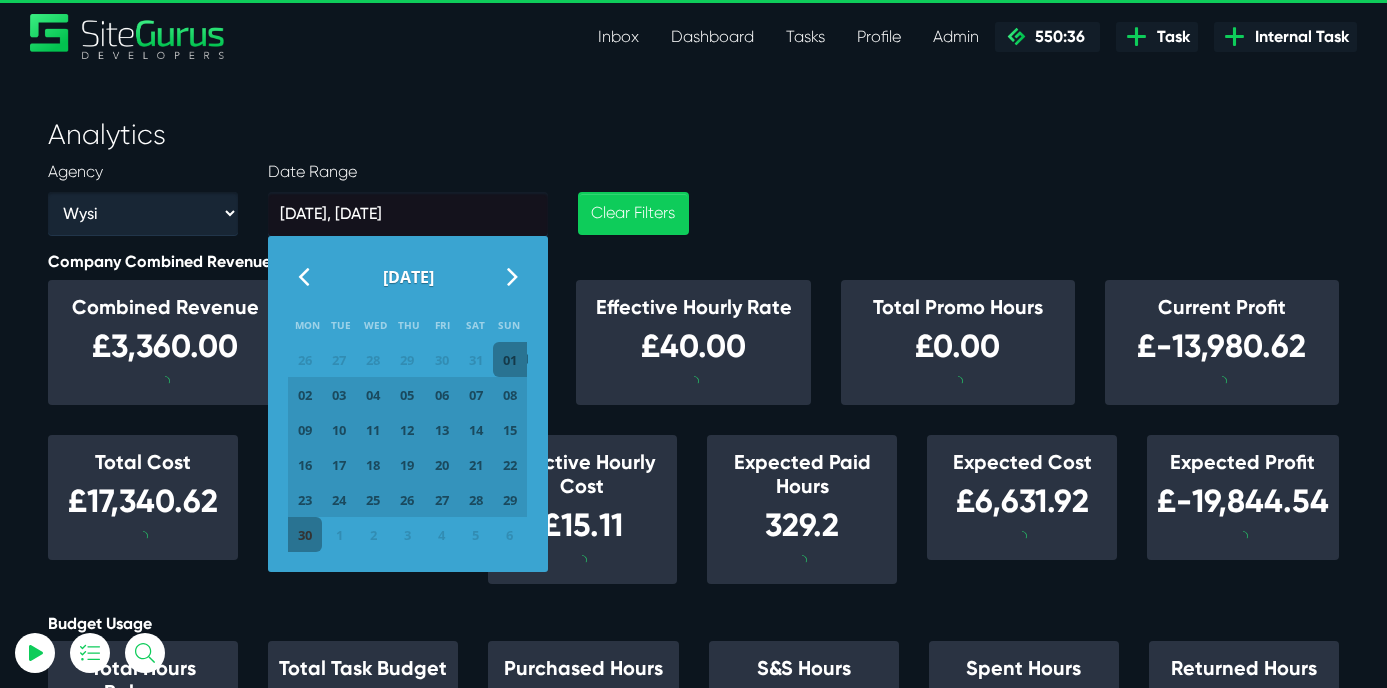 click on "30" at bounding box center [305, 535] 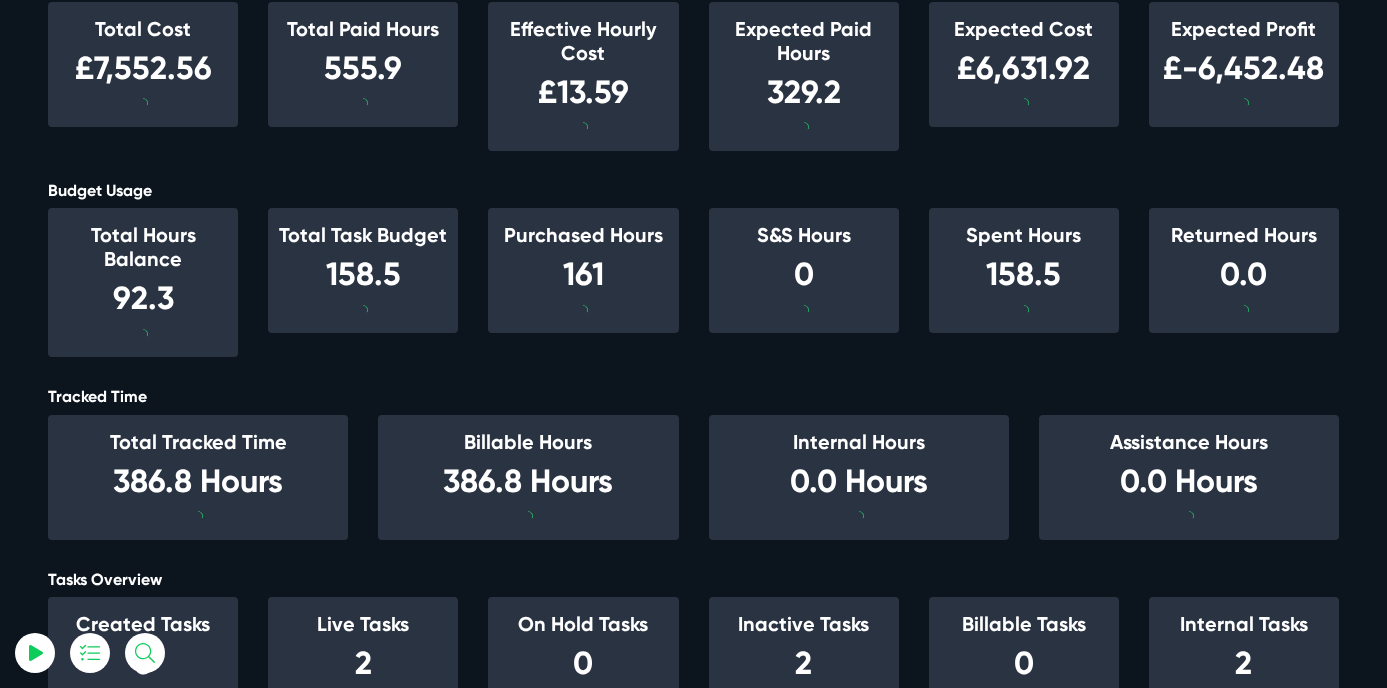 scroll, scrollTop: 362, scrollLeft: 0, axis: vertical 